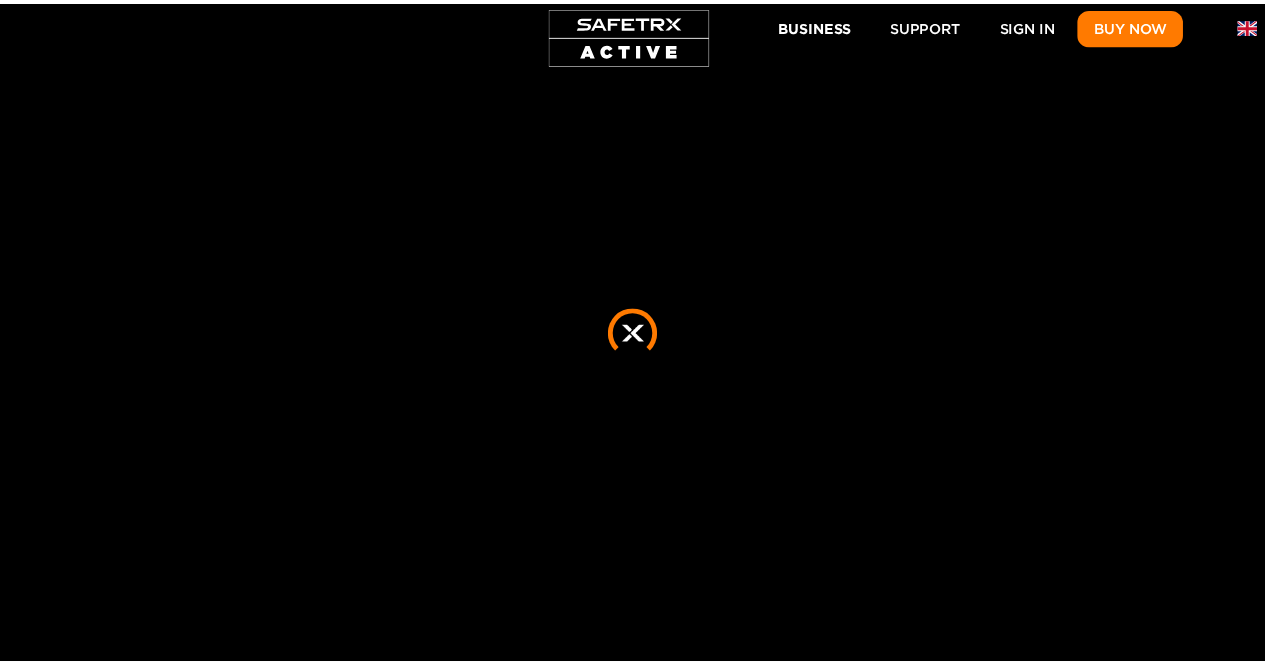 scroll, scrollTop: 0, scrollLeft: 0, axis: both 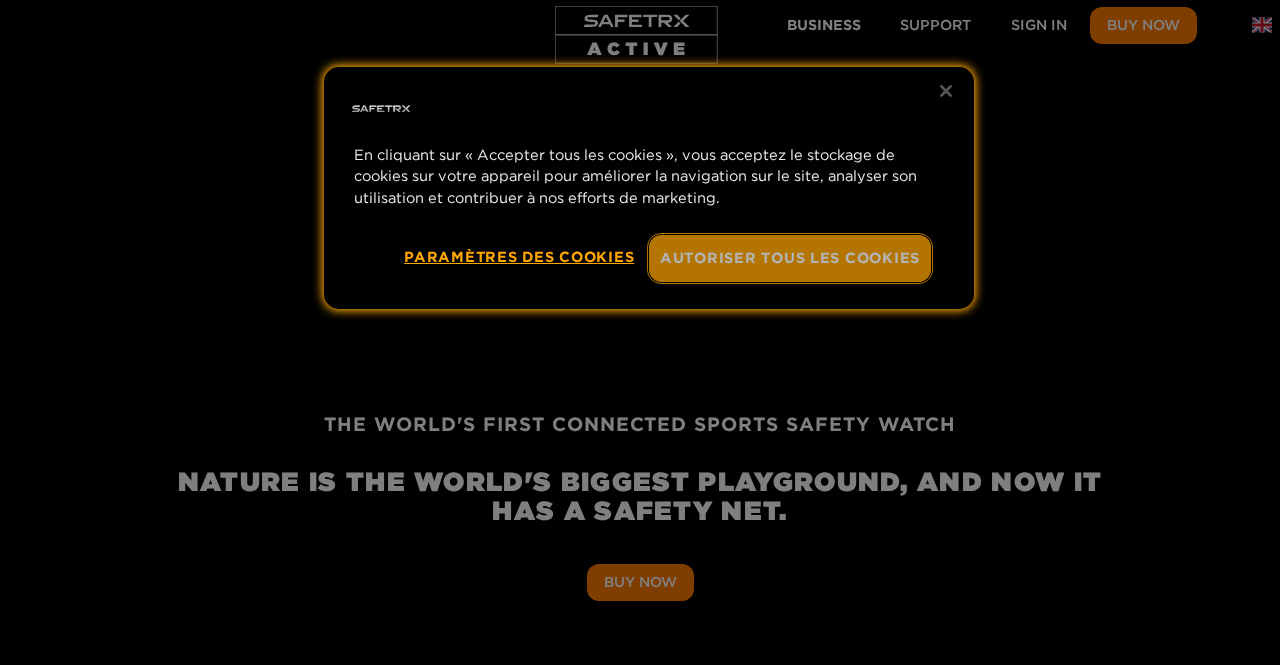 click on "Autoriser tous les cookies" at bounding box center [790, 258] 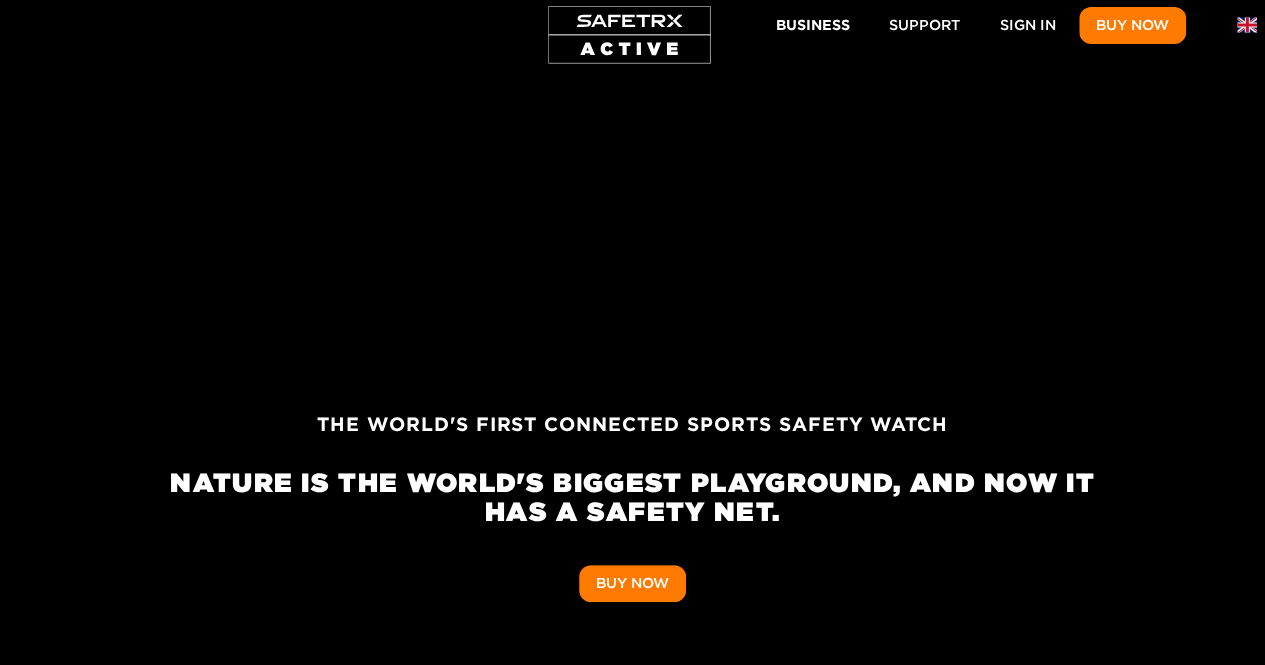 scroll, scrollTop: 0, scrollLeft: 926, axis: horizontal 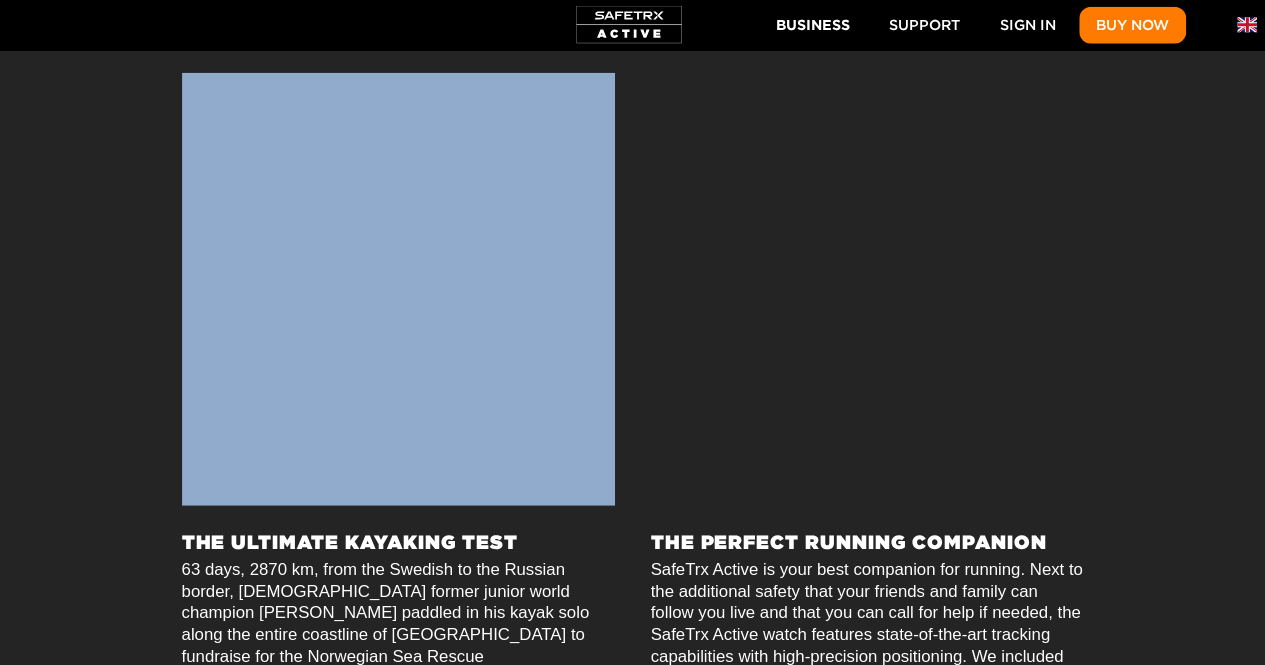 drag, startPoint x: 496, startPoint y: 332, endPoint x: 556, endPoint y: 445, distance: 127.94139 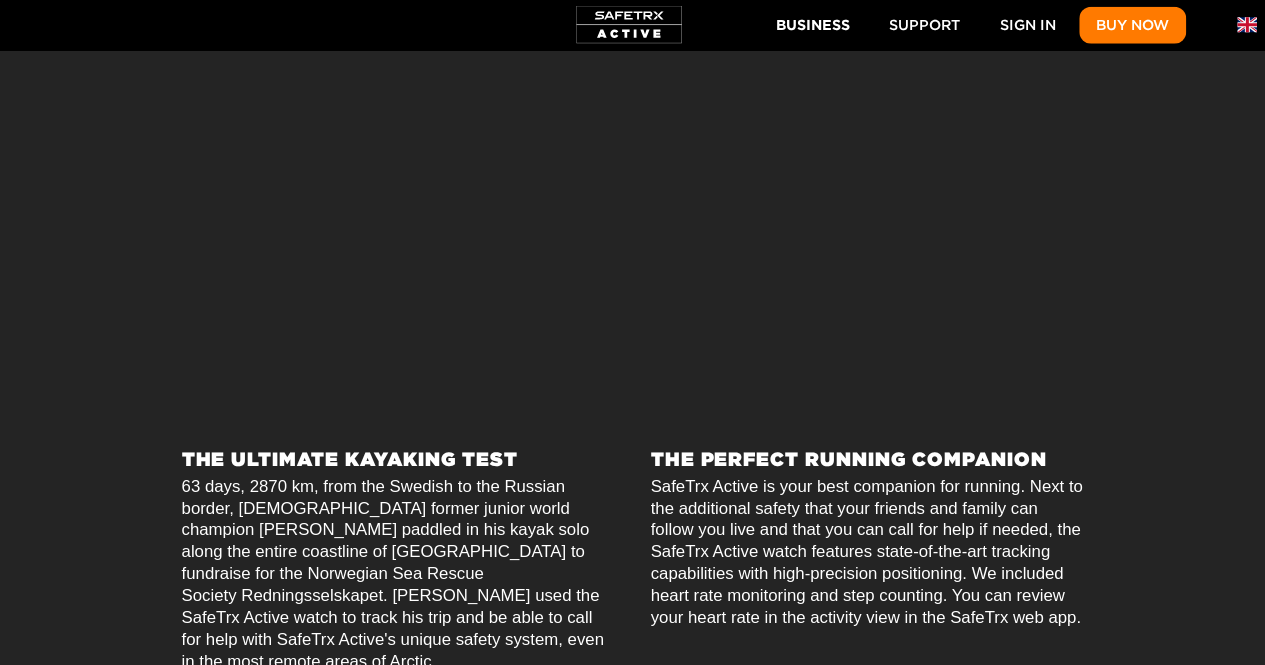 scroll, scrollTop: 0, scrollLeft: 10186, axis: horizontal 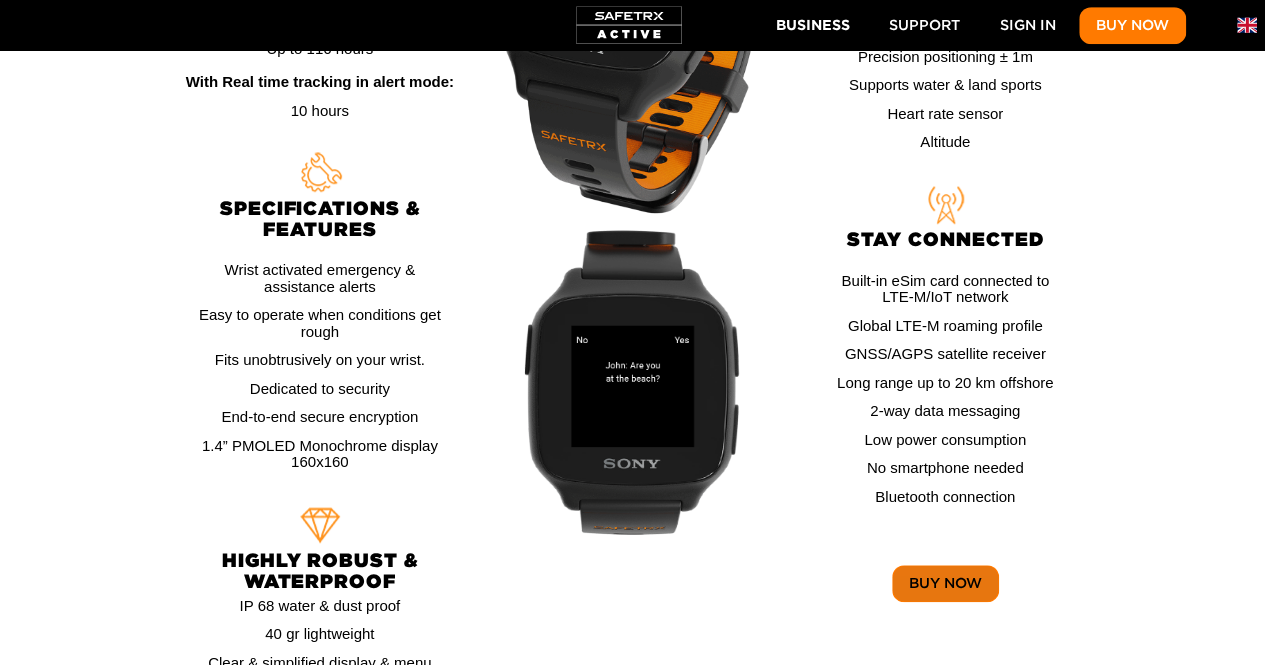 click on "Buy Now" at bounding box center [945, 583] 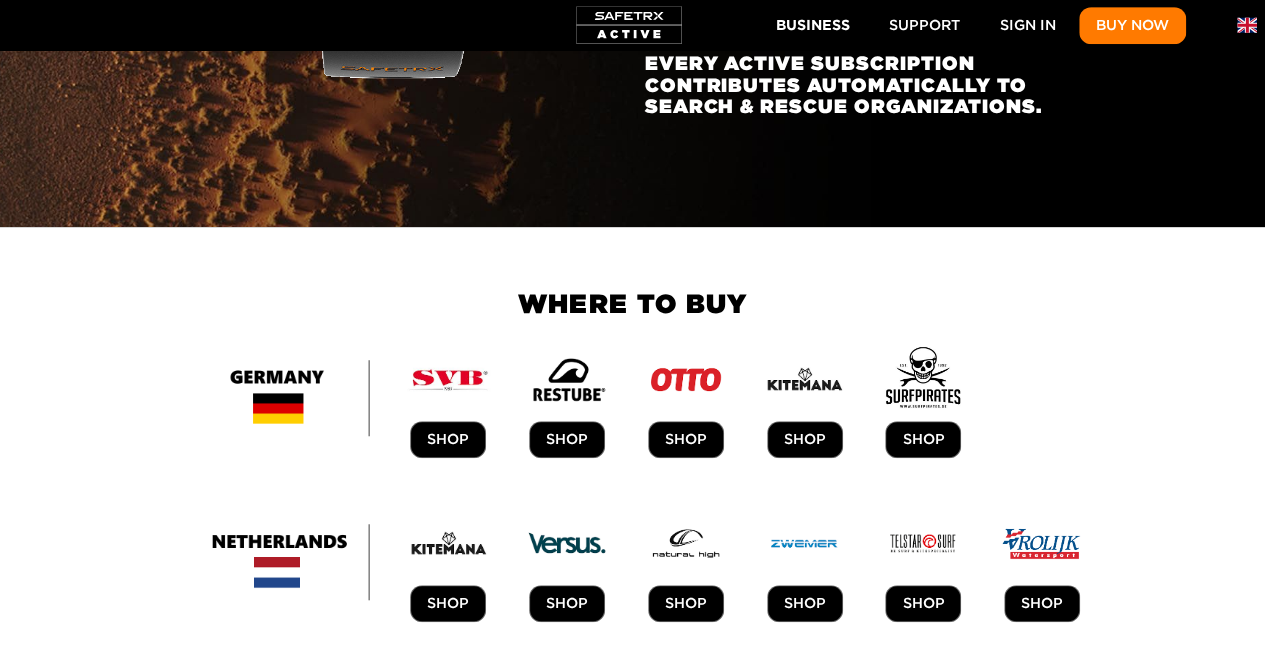 scroll, scrollTop: 0, scrollLeft: 8158, axis: horizontal 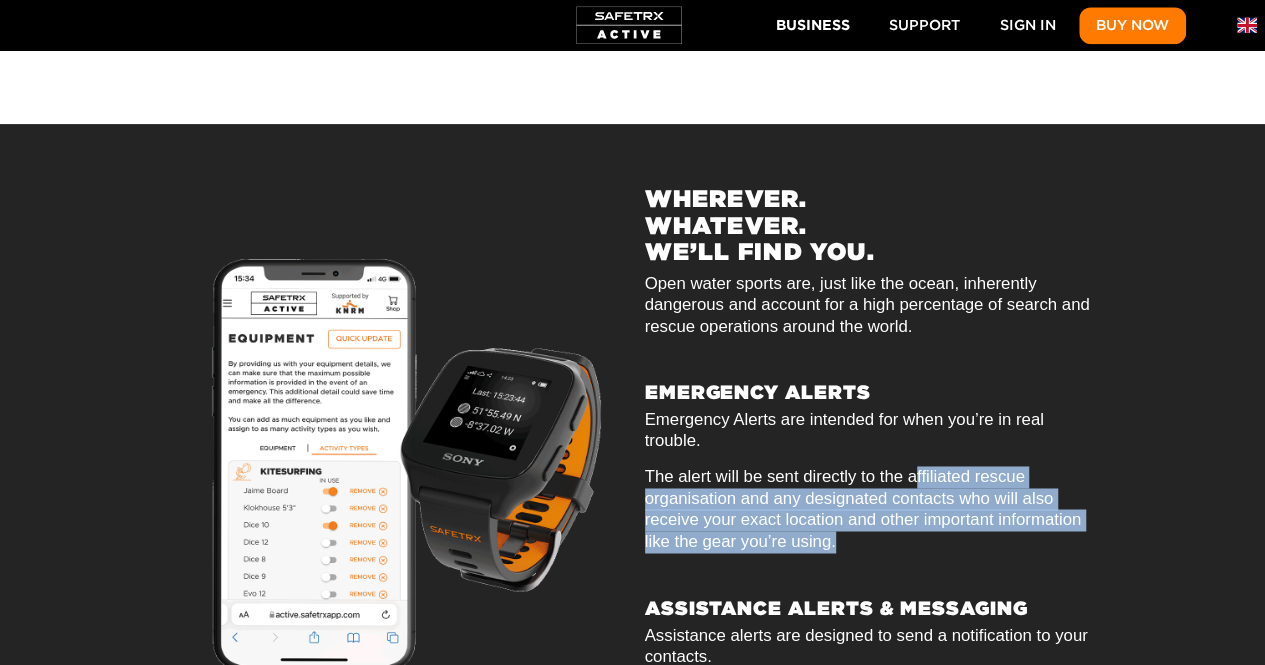 drag, startPoint x: 931, startPoint y: 404, endPoint x: 917, endPoint y: 287, distance: 117.83463 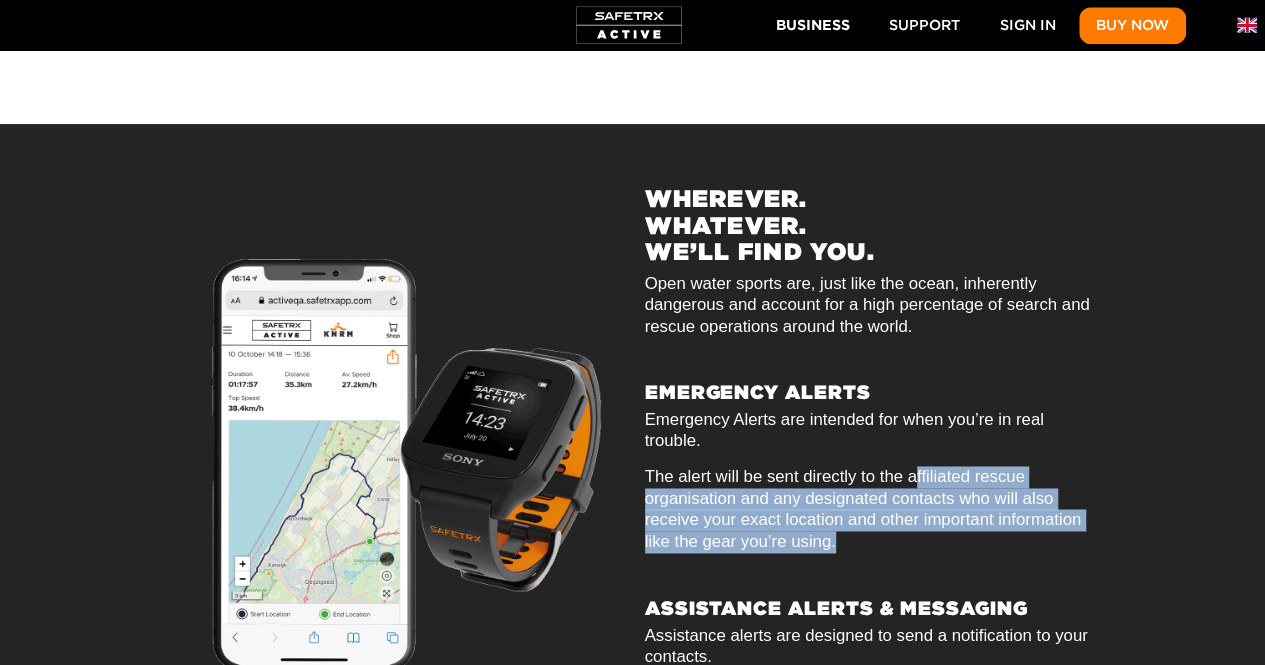 click on "WHEREVER. WHATEVER. WE’LL FIND YOU. Open water sports are, just like the ocean, inherently dangerous and account for a high percentage of search and rescue operations around the world. EMERGENCY ALERTS Emergency Alerts are intended for when you’re in real trouble.  The alert will be sent directly to the affiliated rescue organisation and any designated contacts who will also receive your exact location and other important information like the gear you’re using. ASSISTANCE ALERTS & MESSAGING Assistance alerts are designed to send a notification to your contacts.  With the unique messaging service between the activity or alert link and the watch, you can communicate with your contacts even when the conditions get rough." at bounding box center (870, 466) 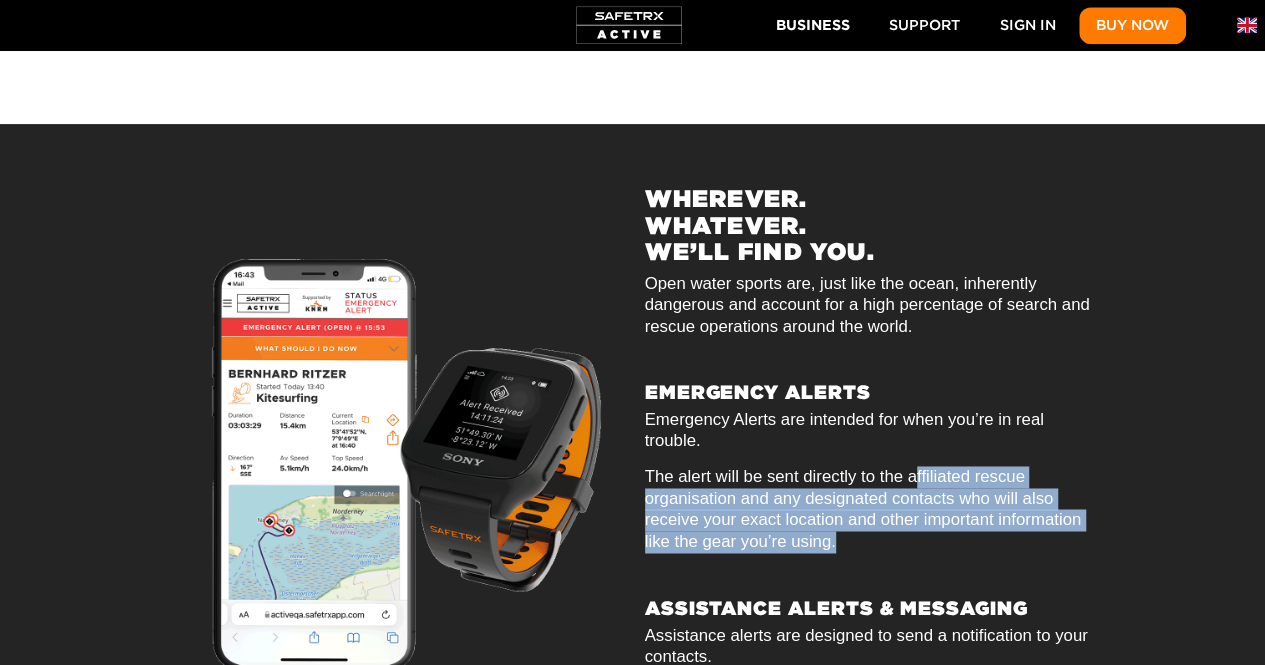 click on "WHEREVER. WHATEVER. WE’LL FIND YOU. Open water sports are, just like the ocean, inherently dangerous and account for a high percentage of search and rescue operations around the world. EMERGENCY ALERTS Emergency Alerts are intended for when you’re in real trouble.  The alert will be sent directly to the affiliated rescue organisation and any designated contacts who will also receive your exact location and other important information like the gear you’re using. ASSISTANCE ALERTS & MESSAGING Assistance alerts are designed to send a notification to your contacts.  With the unique messaging service between the activity or alert link and the watch, you can communicate with your contacts even when the conditions get rough." at bounding box center [870, 466] 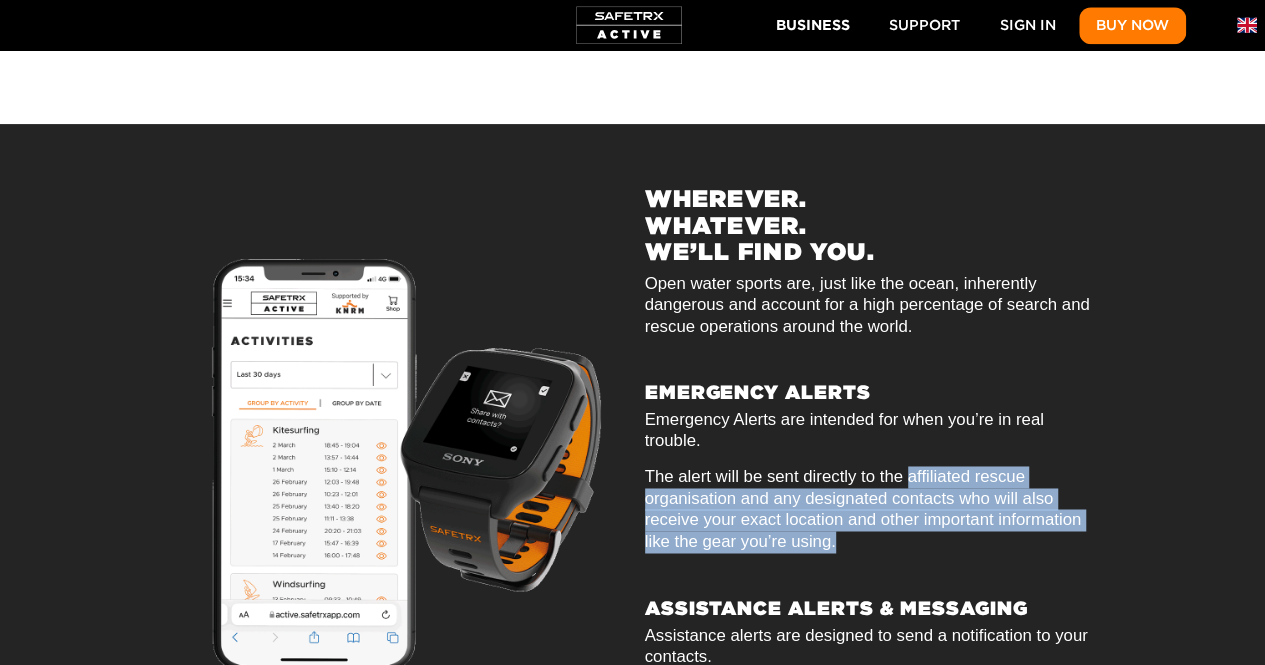 drag, startPoint x: 917, startPoint y: 287, endPoint x: 962, endPoint y: 358, distance: 84.0595 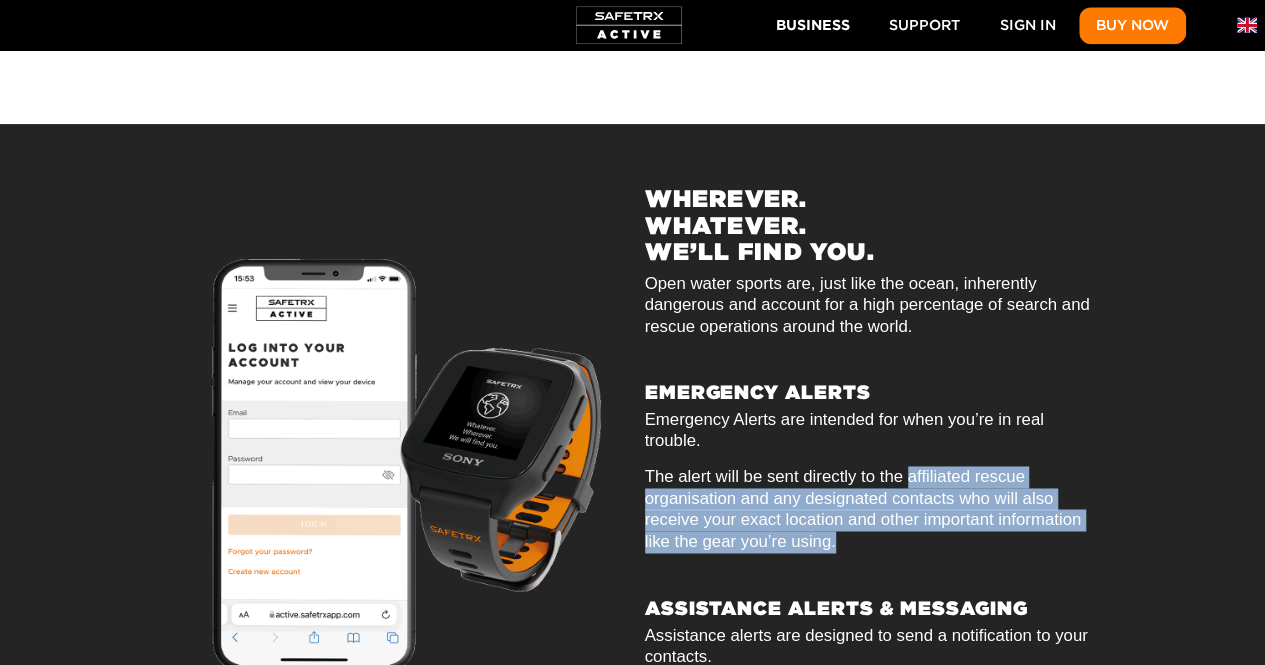 click on "WHEREVER. WHATEVER. WE’LL FIND YOU. Open water sports are, just like the ocean, inherently dangerous and account for a high percentage of search and rescue operations around the world. EMERGENCY ALERTS Emergency Alerts are intended for when you’re in real trouble.  The alert will be sent directly to the affiliated rescue organisation and any designated contacts who will also receive your exact location and other important information like the gear you’re using. ASSISTANCE ALERTS & MESSAGING Assistance alerts are designed to send a notification to your contacts.  With the unique messaging service between the activity or alert link and the watch, you can communicate with your contacts even when the conditions get rough." at bounding box center [870, 466] 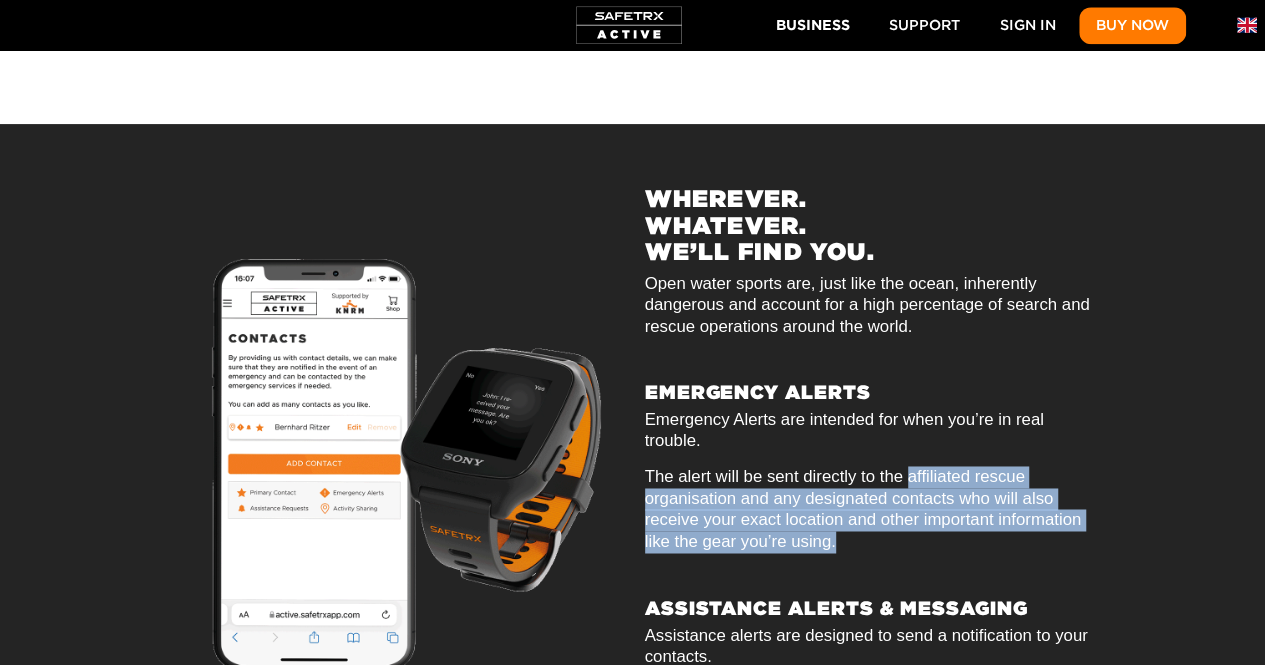 click on "The alert will be sent directly to the affiliated rescue organisation and any designated contacts who will also receive your exact location and other important information like the gear you’re using." 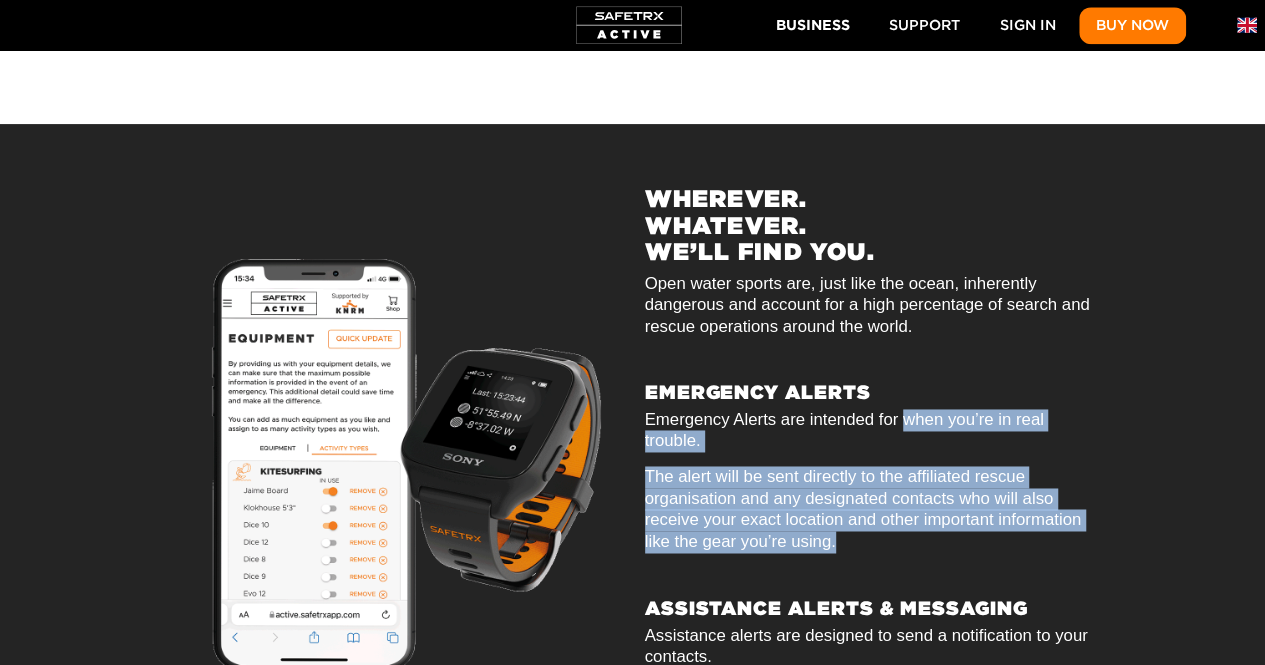 drag, startPoint x: 962, startPoint y: 358, endPoint x: 921, endPoint y: 223, distance: 141.08862 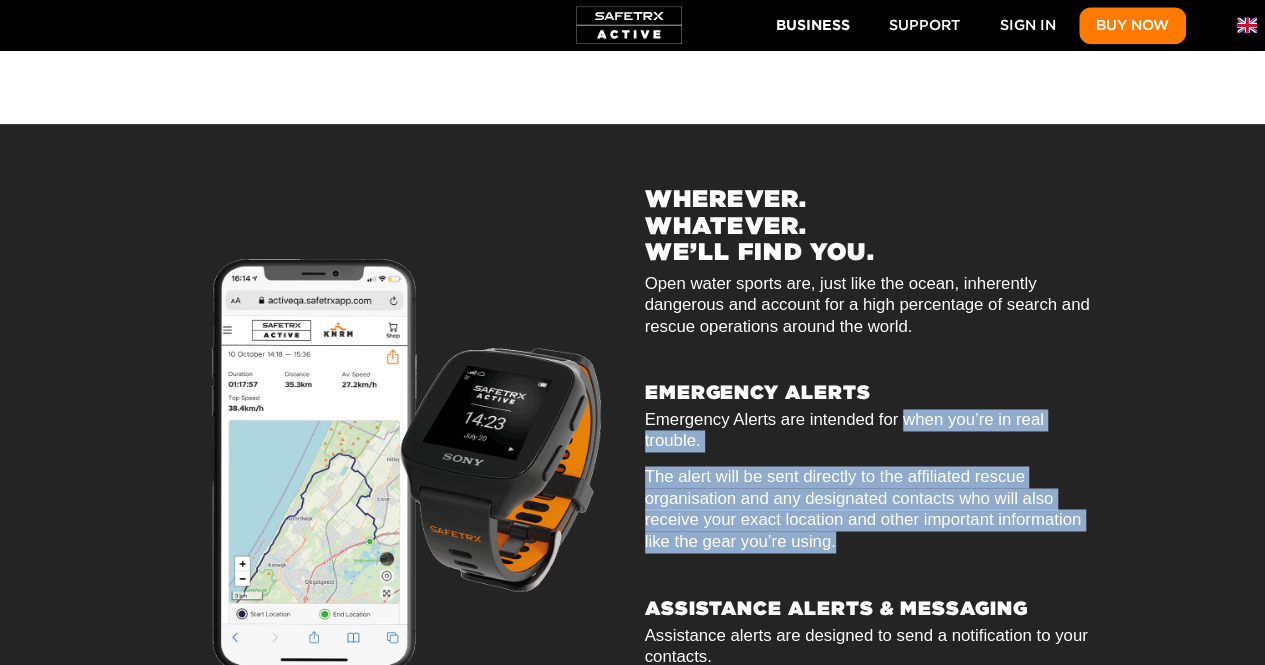 click on "WHEREVER. WHATEVER. WE’LL FIND YOU. Open water sports are, just like the ocean, inherently dangerous and account for a high percentage of search and rescue operations around the world. EMERGENCY ALERTS Emergency Alerts are intended for when you’re in real trouble.  The alert will be sent directly to the affiliated rescue organisation and any designated contacts who will also receive your exact location and other important information like the gear you’re using. ASSISTANCE ALERTS & MESSAGING Assistance alerts are designed to send a notification to your contacts.  With the unique messaging service between the activity or alert link and the watch, you can communicate with your contacts even when the conditions get rough." at bounding box center (870, 466) 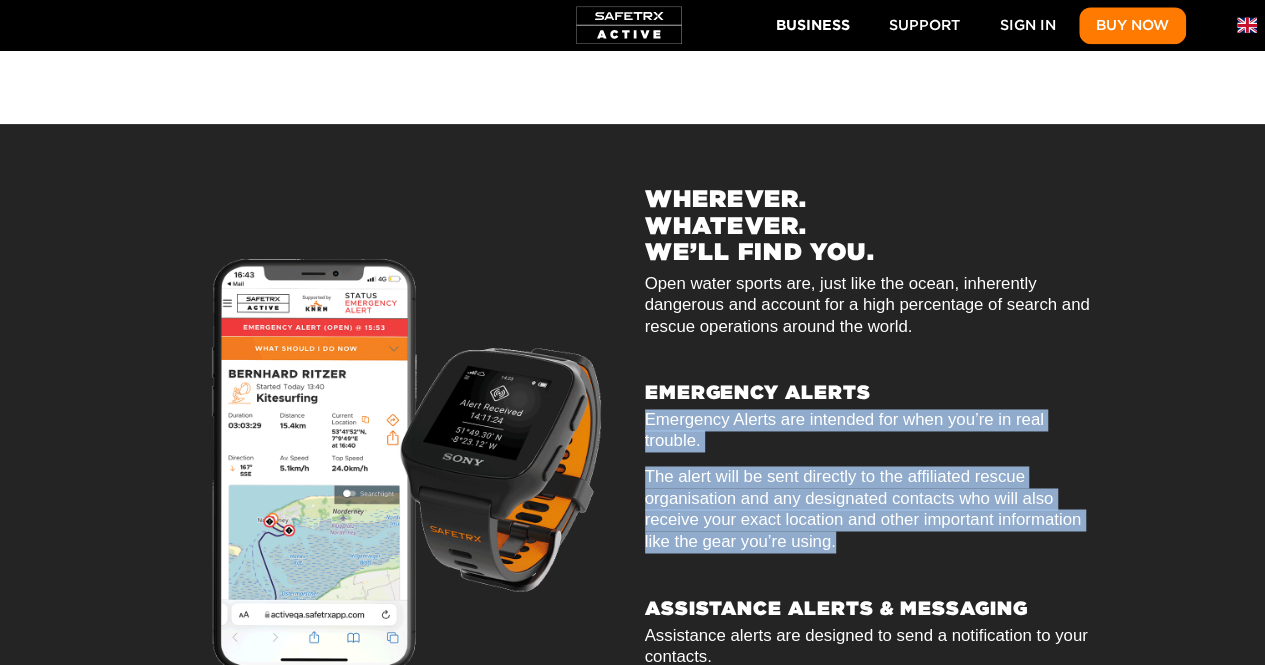click on "EMERGENCY ALERTS" 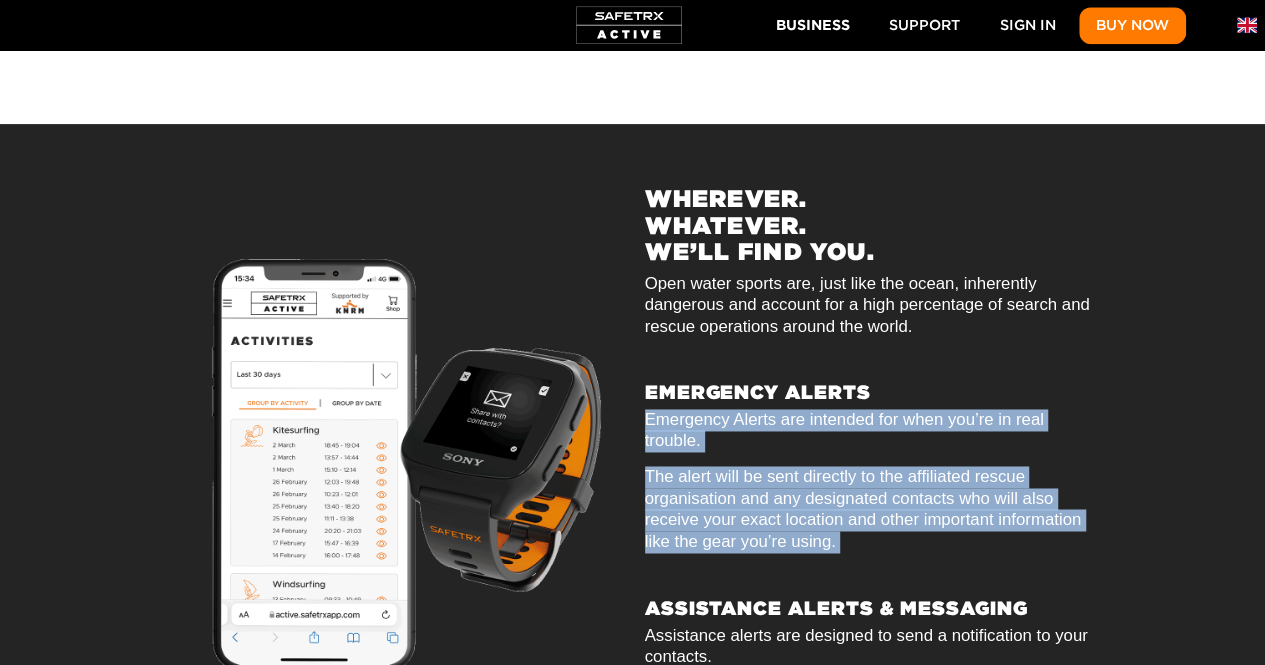 scroll, scrollTop: 0, scrollLeft: 3171, axis: horizontal 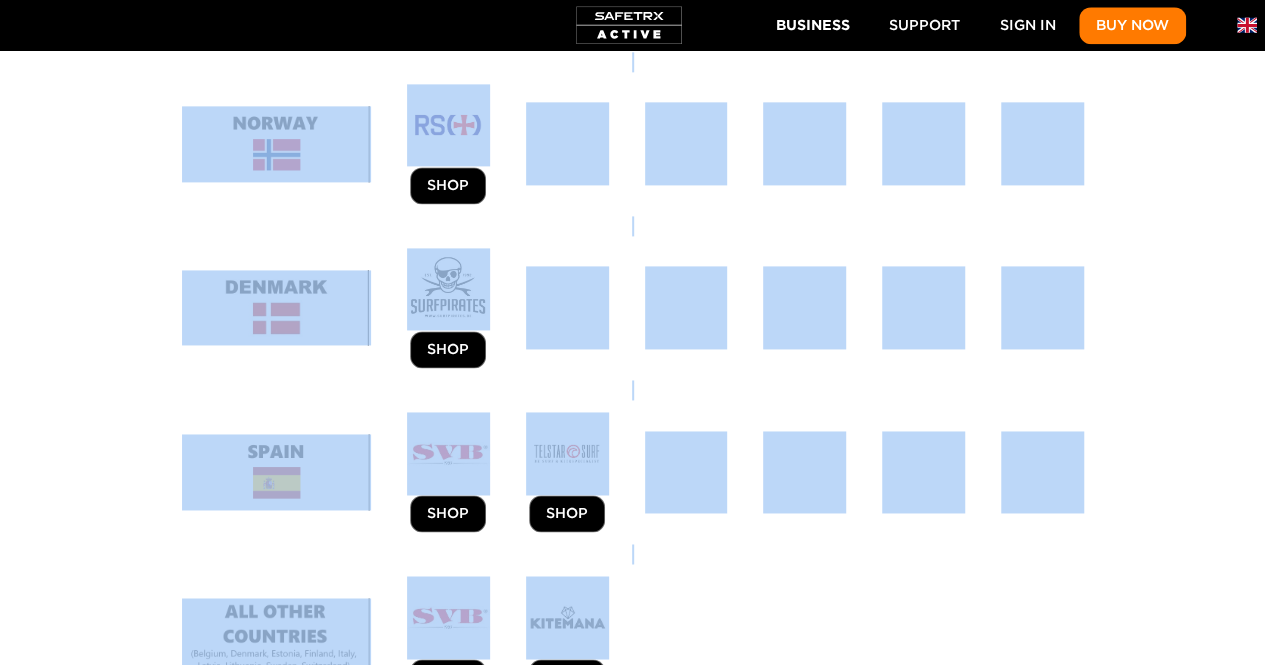 drag, startPoint x: 921, startPoint y: 223, endPoint x: 1021, endPoint y: 419, distance: 220.03636 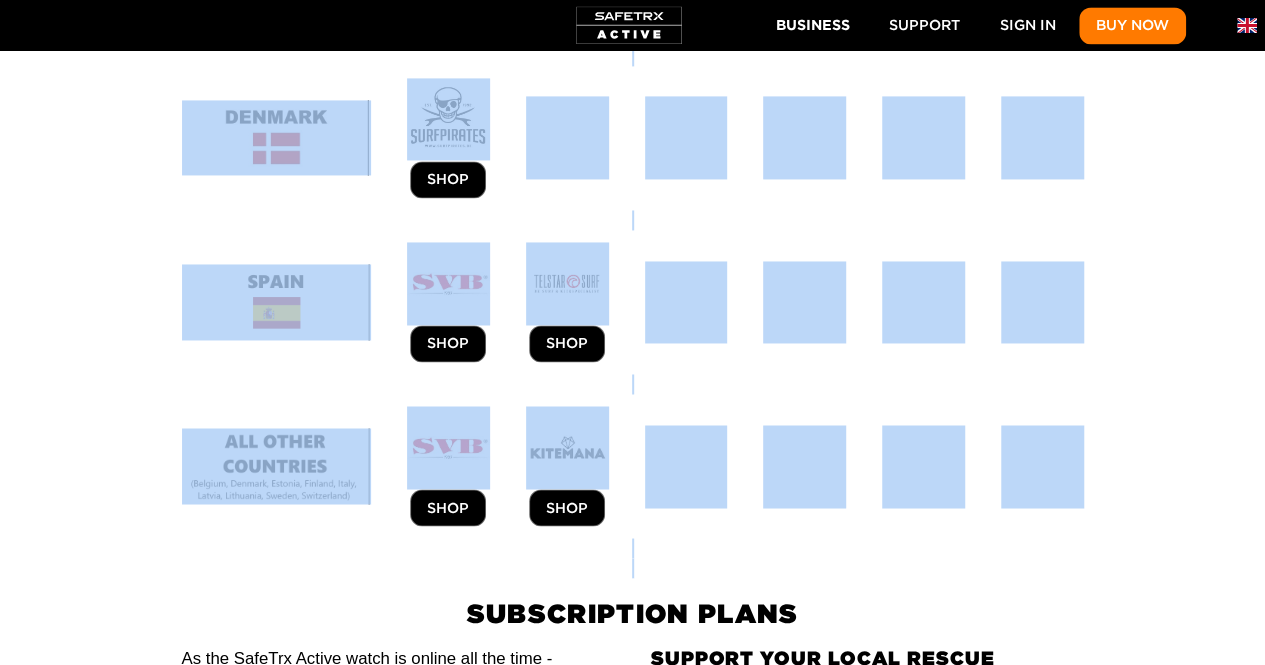 click at bounding box center [633, 548] 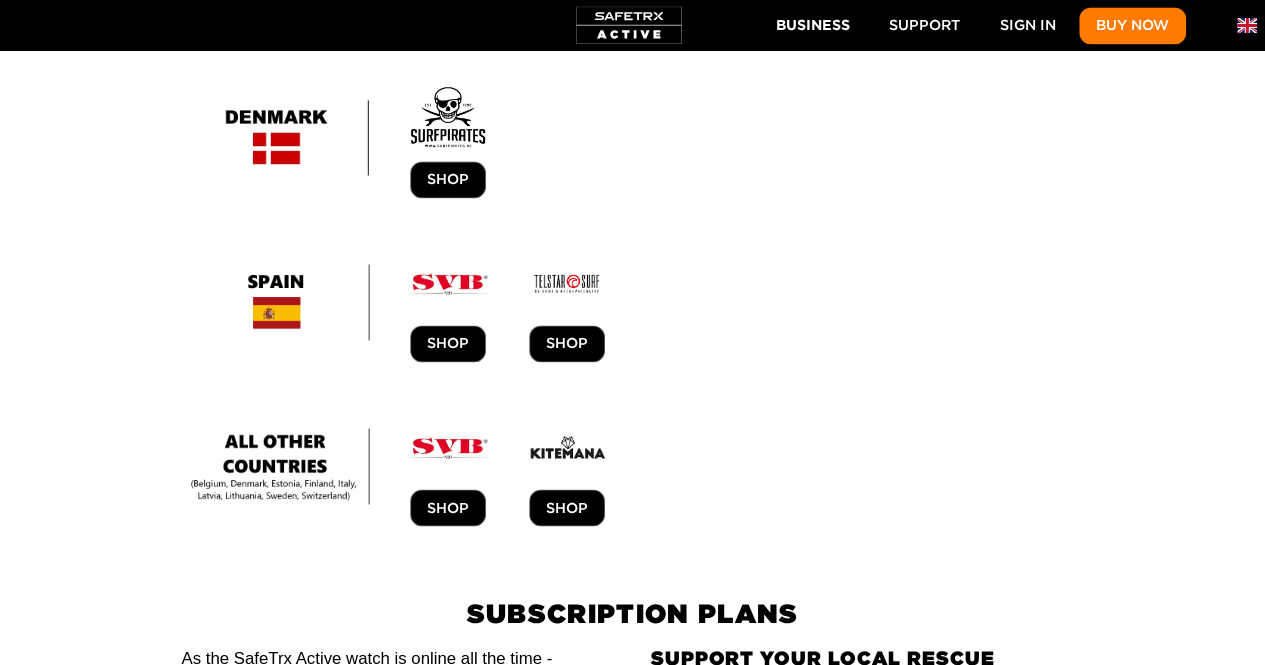 scroll, scrollTop: 0, scrollLeft: 1852, axis: horizontal 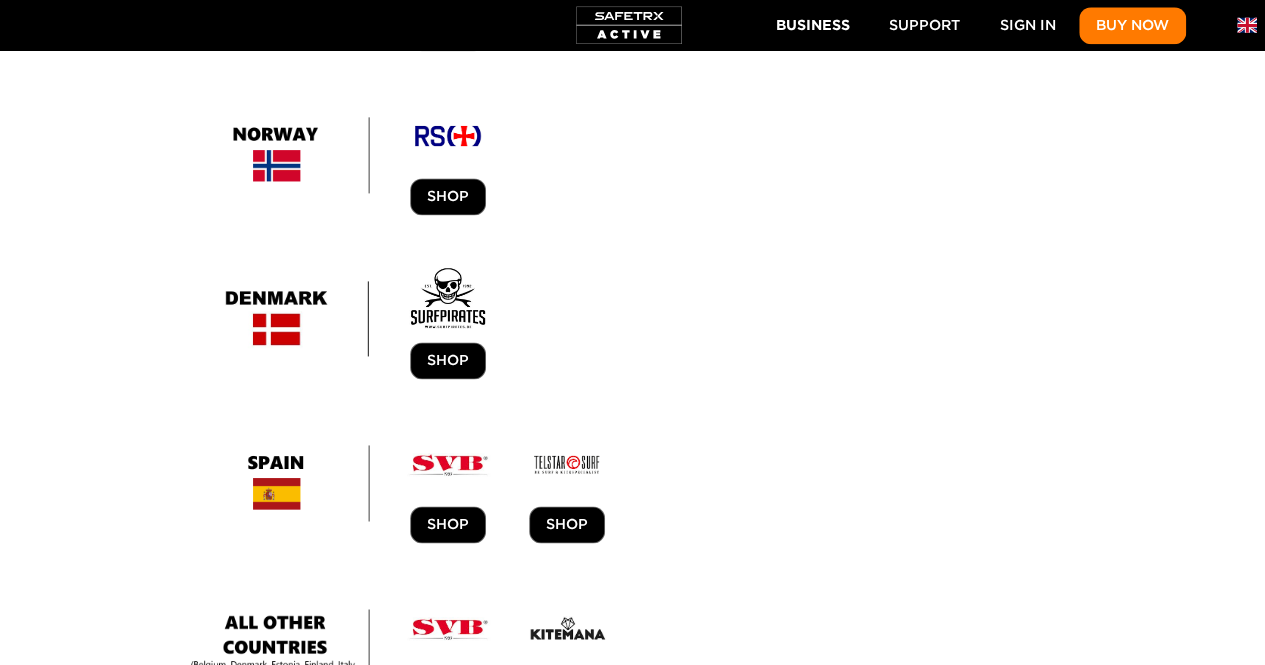 click on "SHOP" at bounding box center [567, 688] 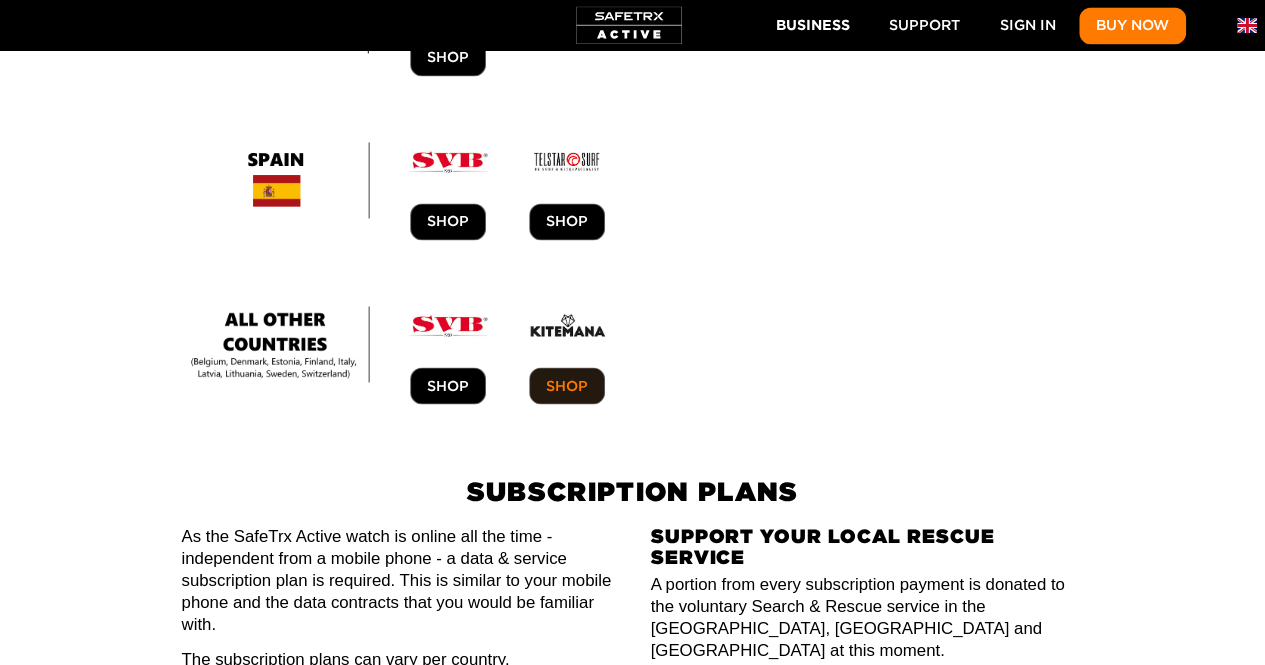 scroll, scrollTop: 0, scrollLeft: 8334, axis: horizontal 